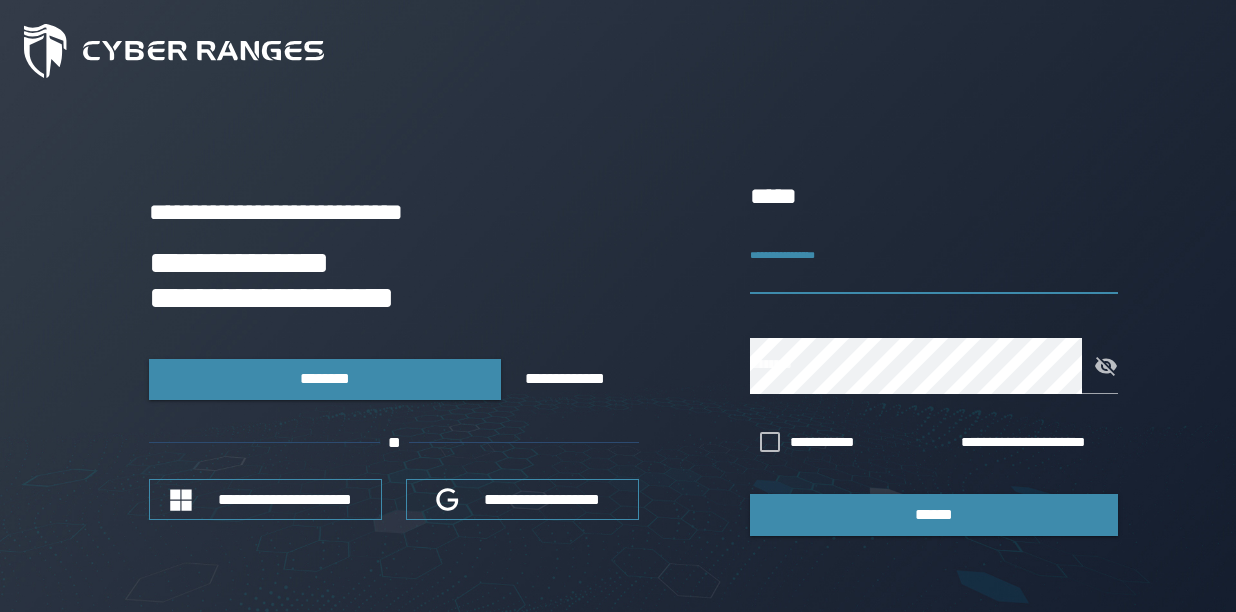 scroll, scrollTop: 0, scrollLeft: 0, axis: both 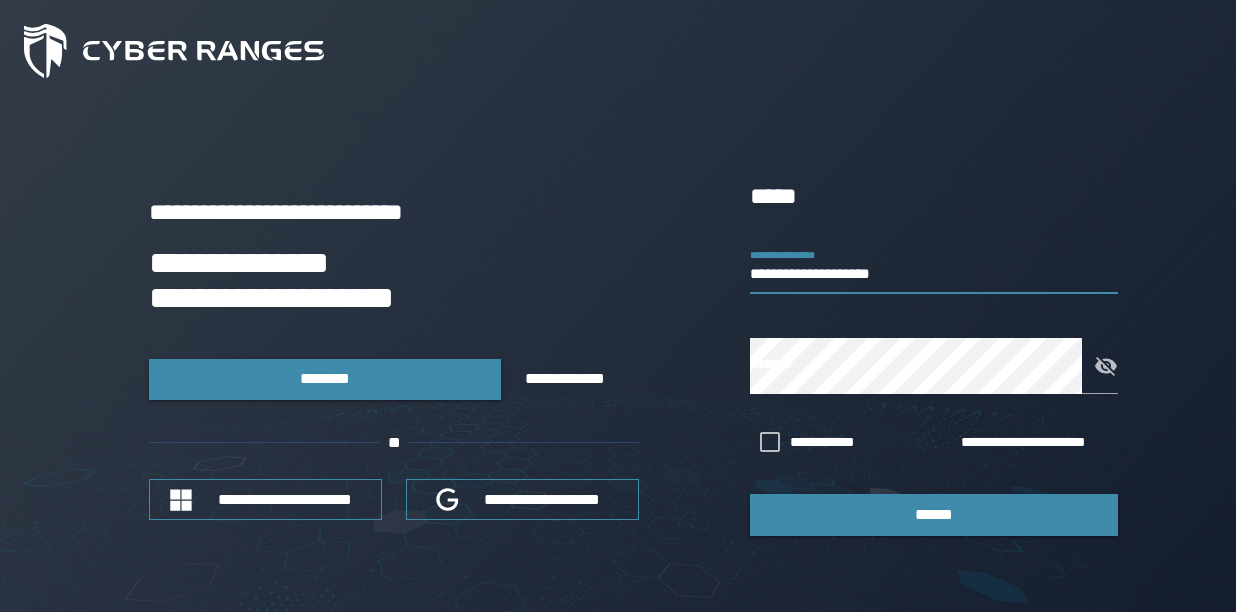 type on "**********" 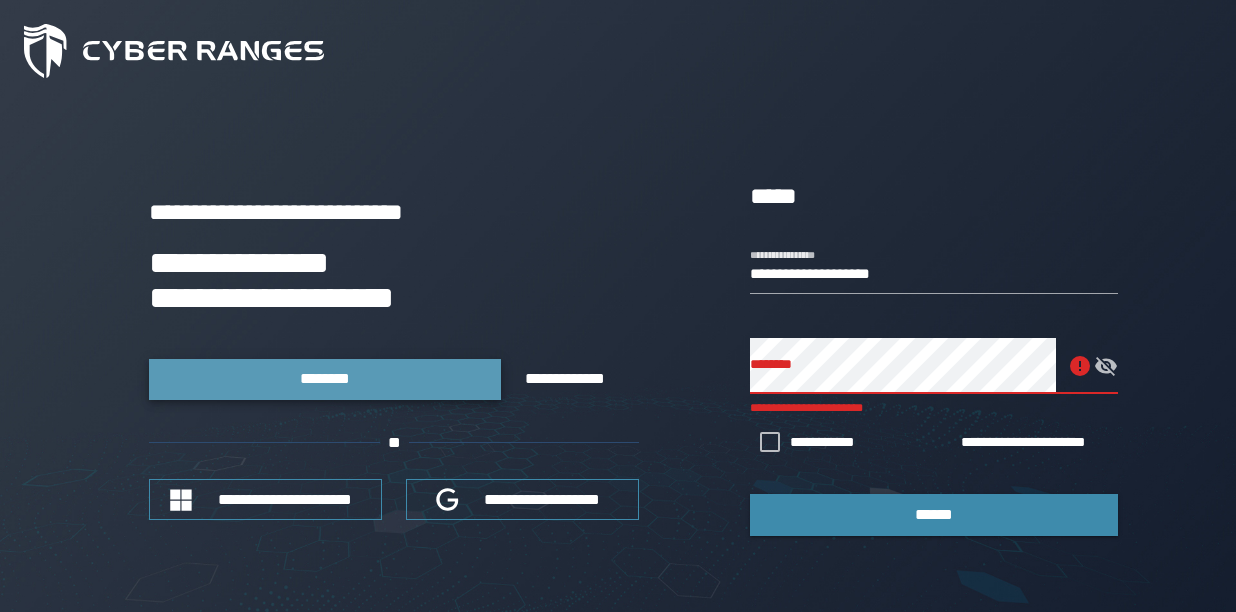 click on "********" at bounding box center [325, 379] 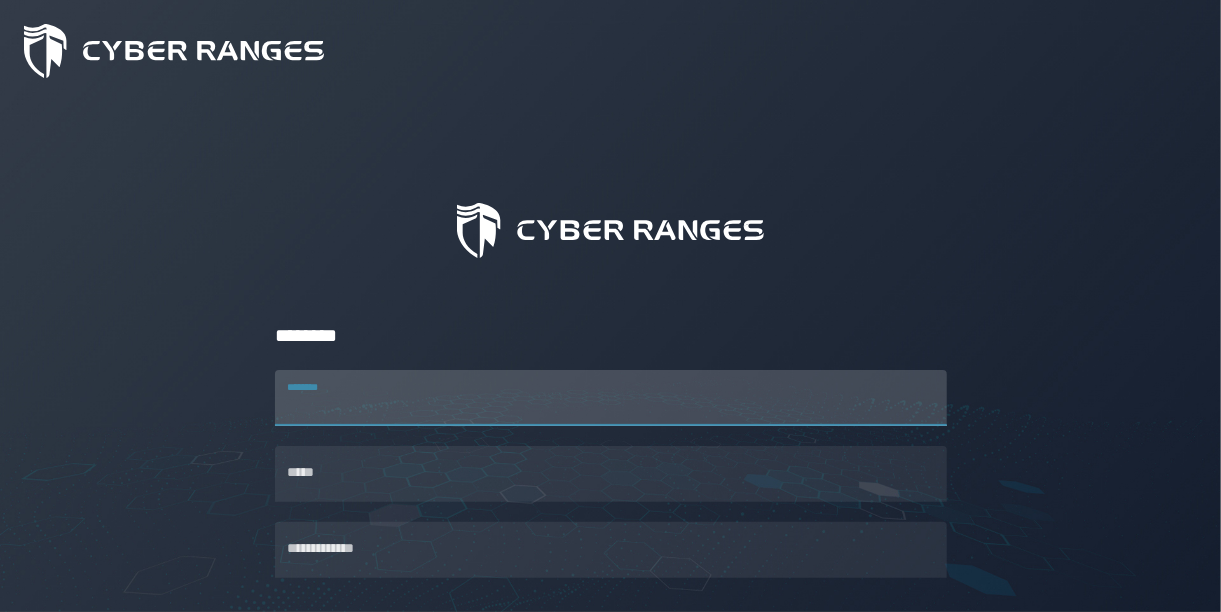 click on "********" at bounding box center (611, 398) 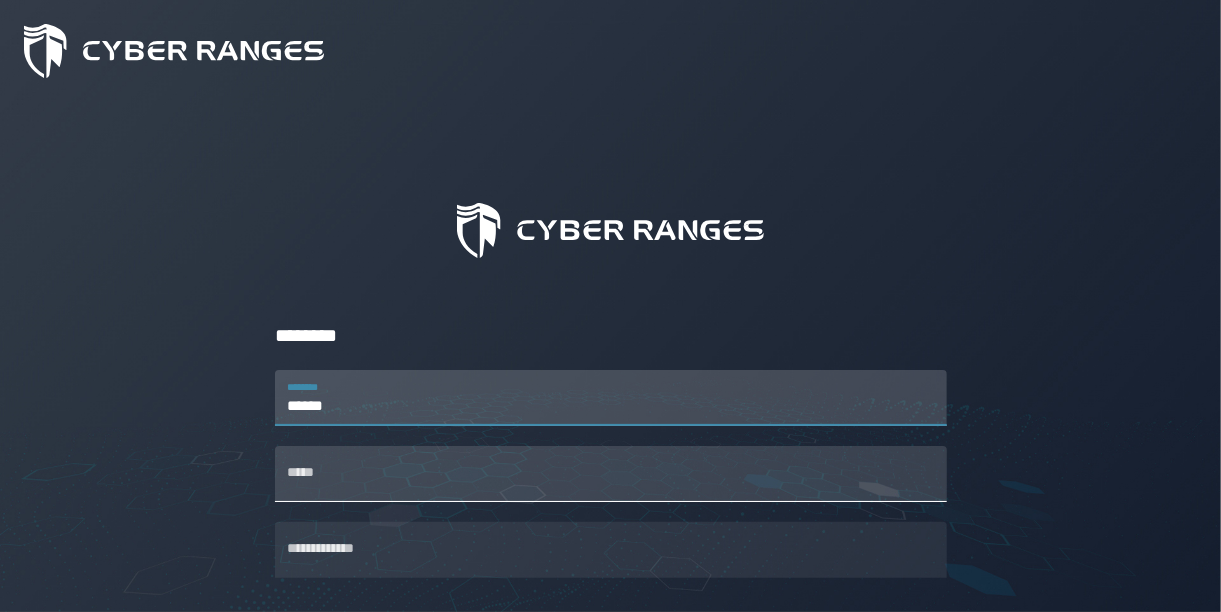 type on "******" 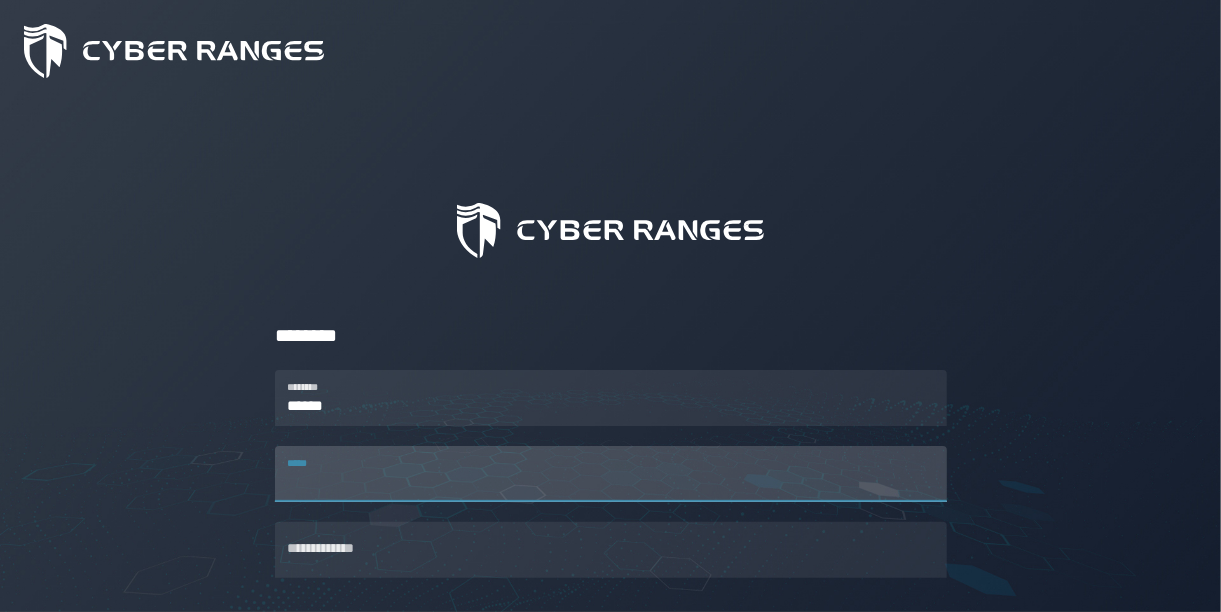 click on "*****" at bounding box center (611, 474) 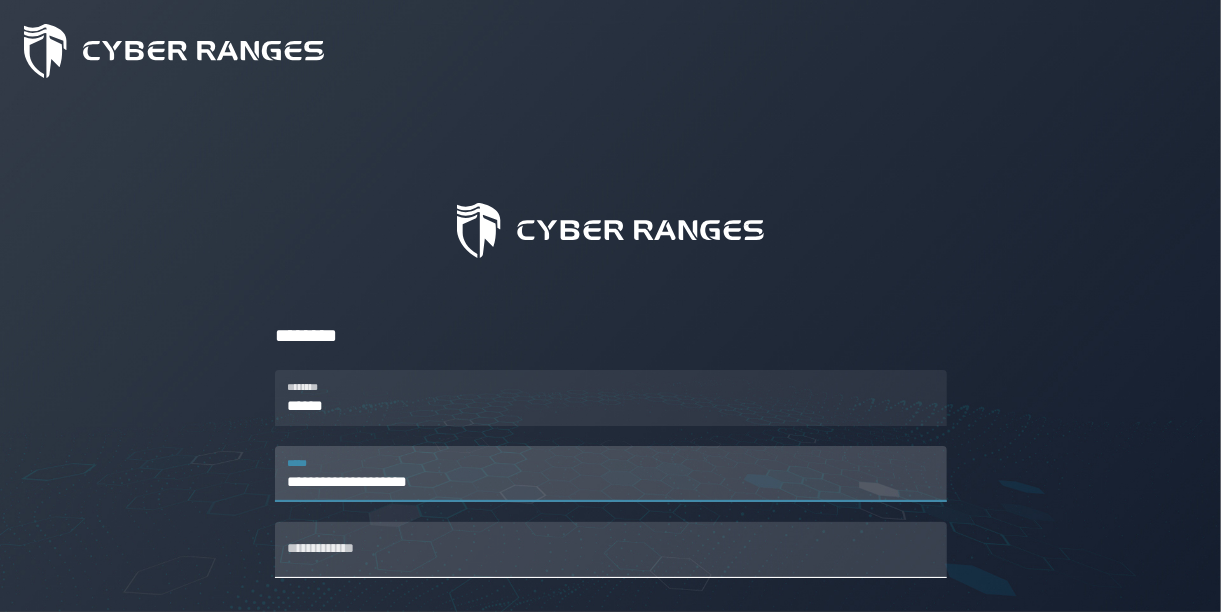 type on "**********" 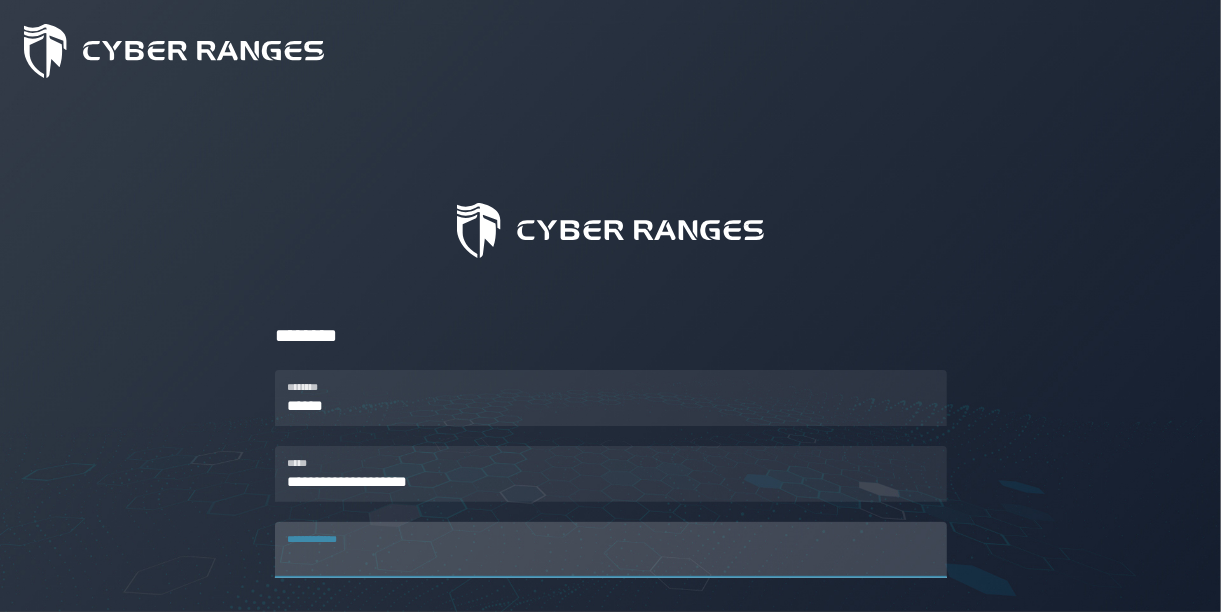 click on "**********" at bounding box center (611, 550) 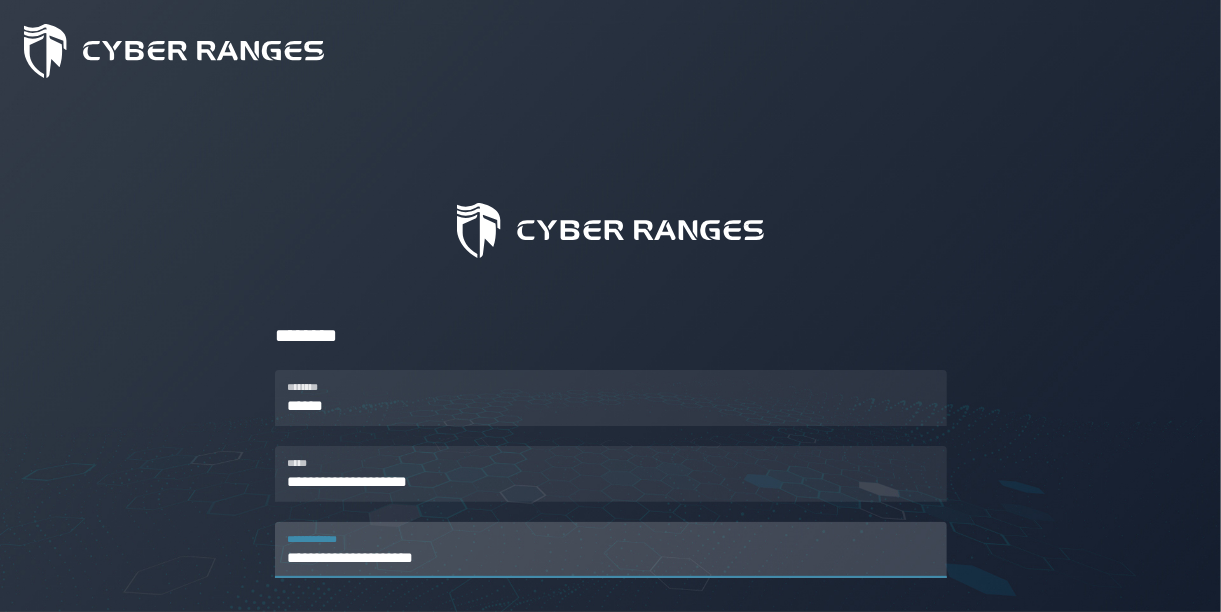 scroll, scrollTop: 114, scrollLeft: 0, axis: vertical 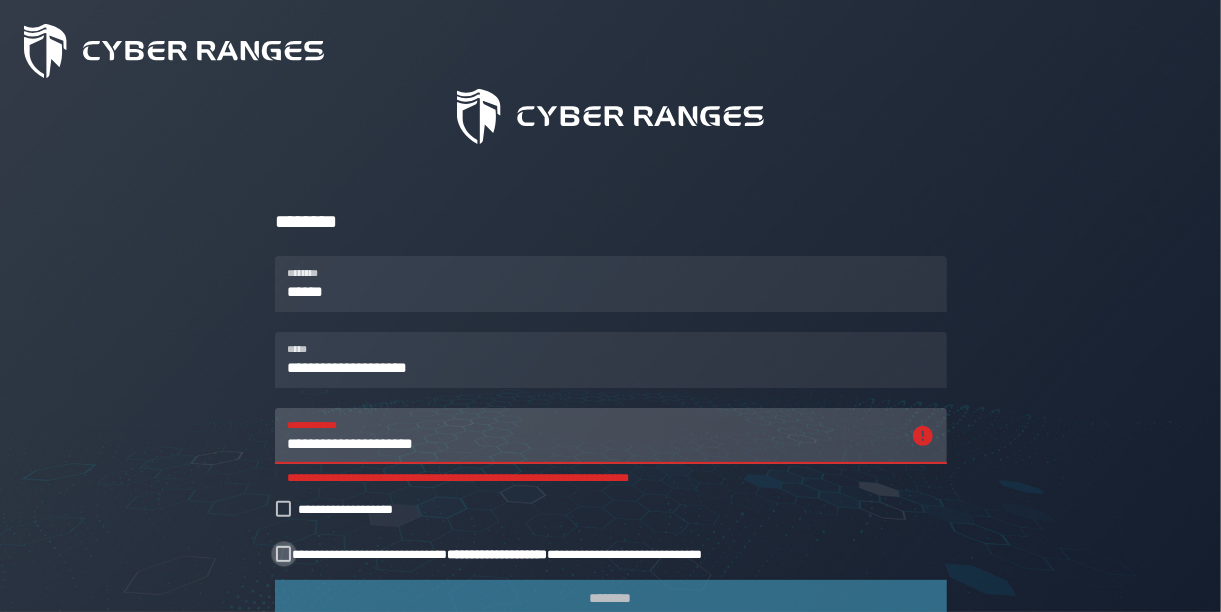 click 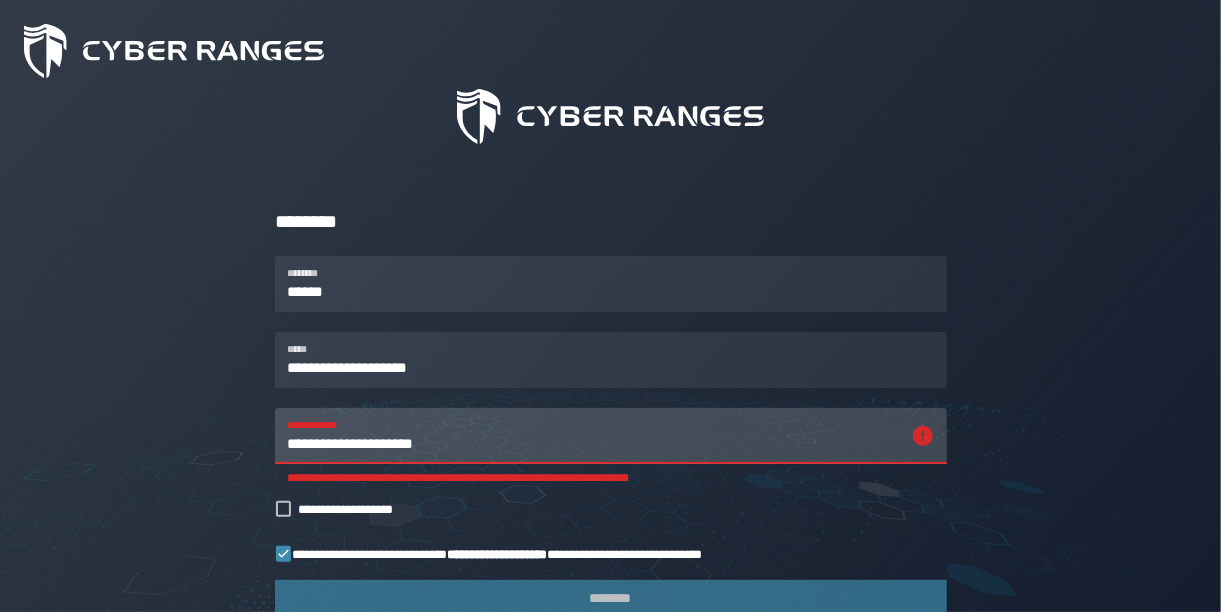 click on "**********" at bounding box center [593, 436] 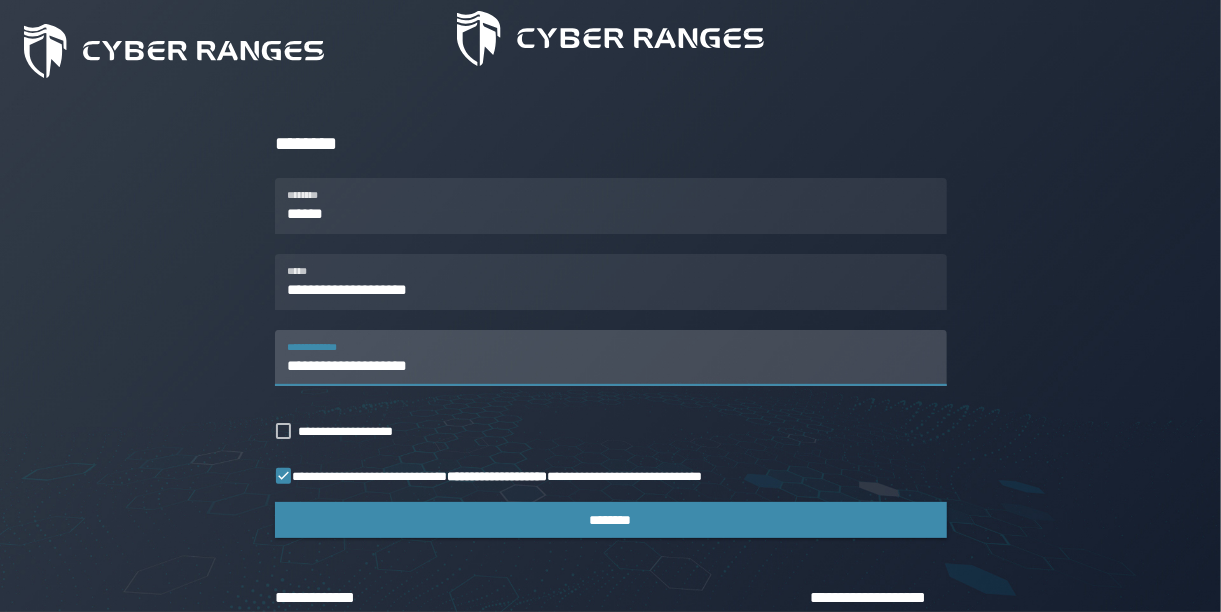 scroll, scrollTop: 224, scrollLeft: 0, axis: vertical 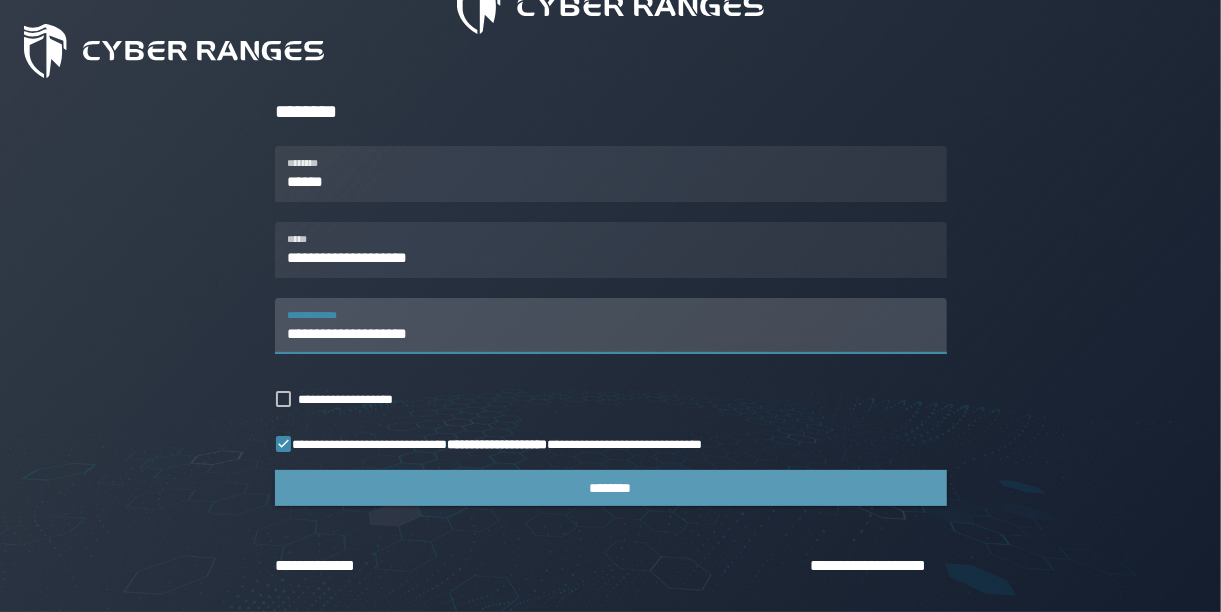 type on "**********" 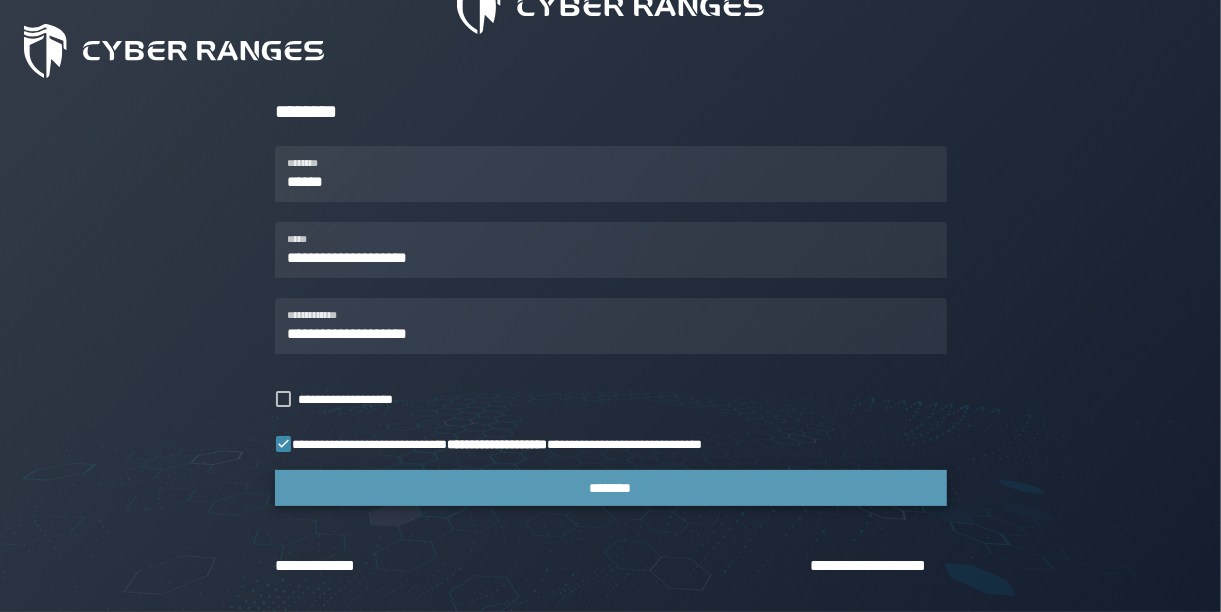 click on "********" at bounding box center (611, 488) 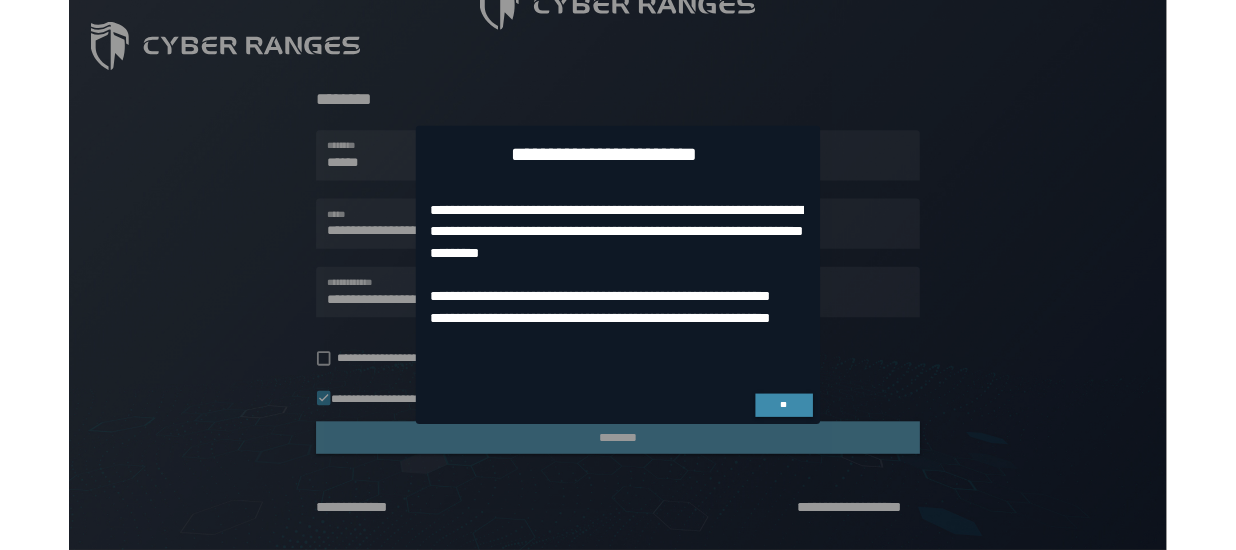 scroll, scrollTop: 0, scrollLeft: 0, axis: both 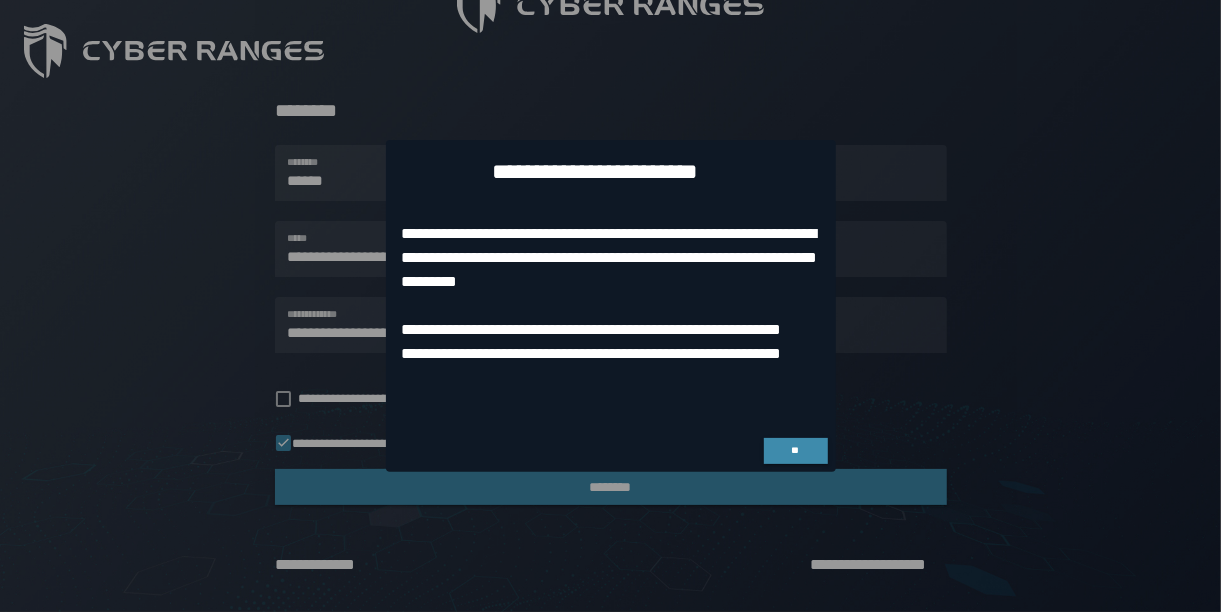 click on "**" at bounding box center (611, 451) 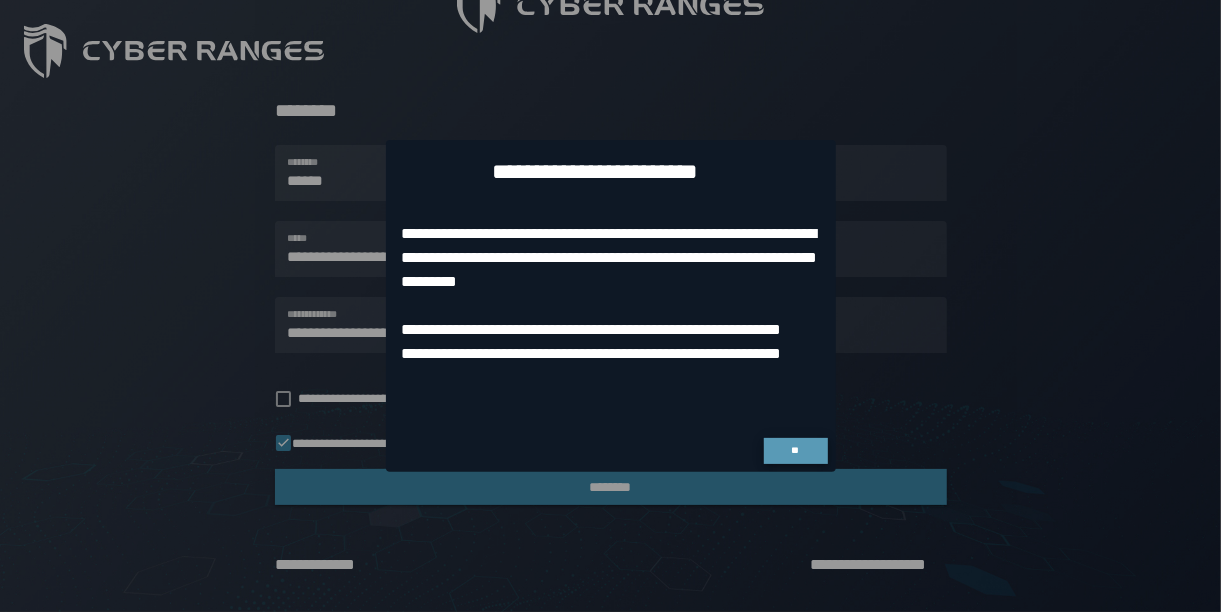 click on "**" at bounding box center [795, 450] 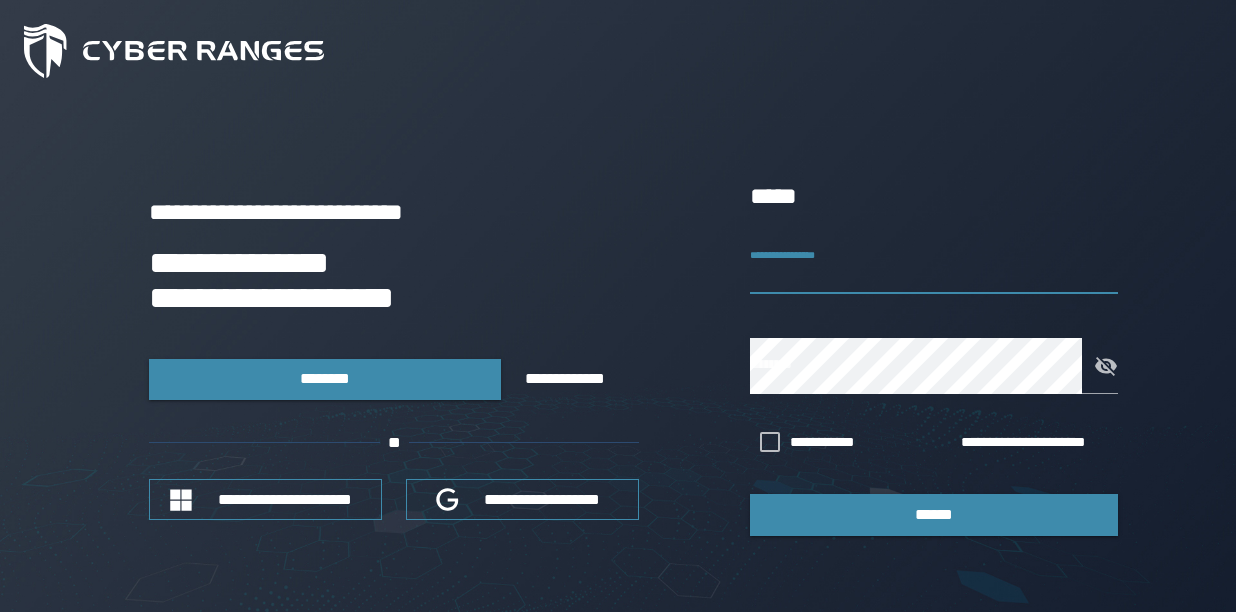 click on "**********" at bounding box center [934, 266] 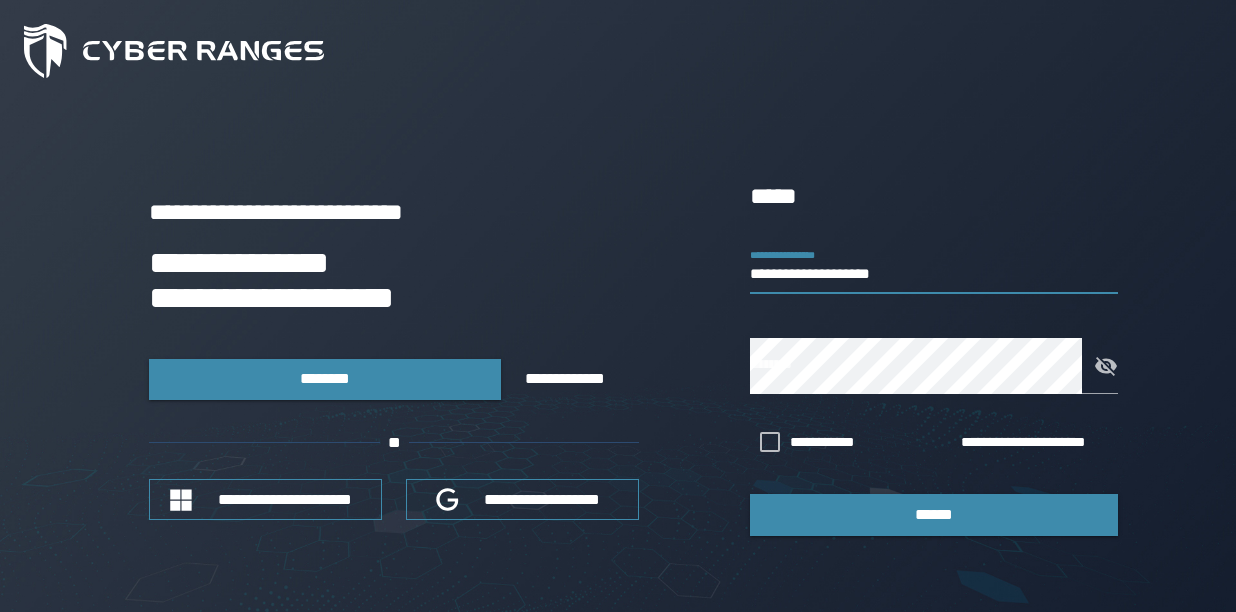type on "**********" 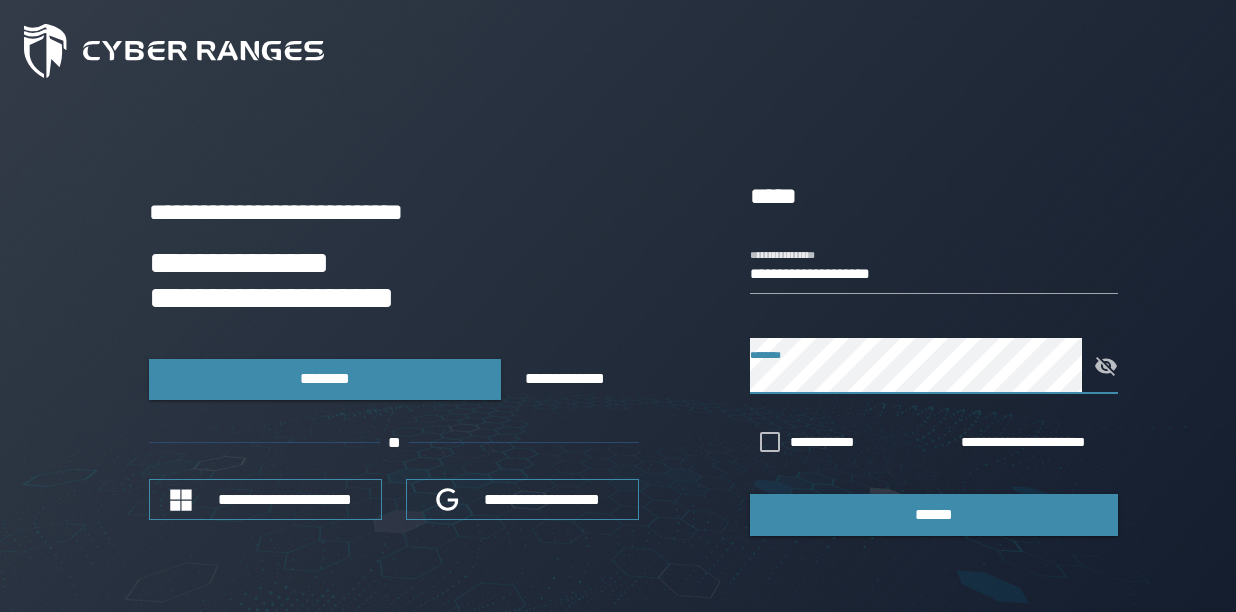 click 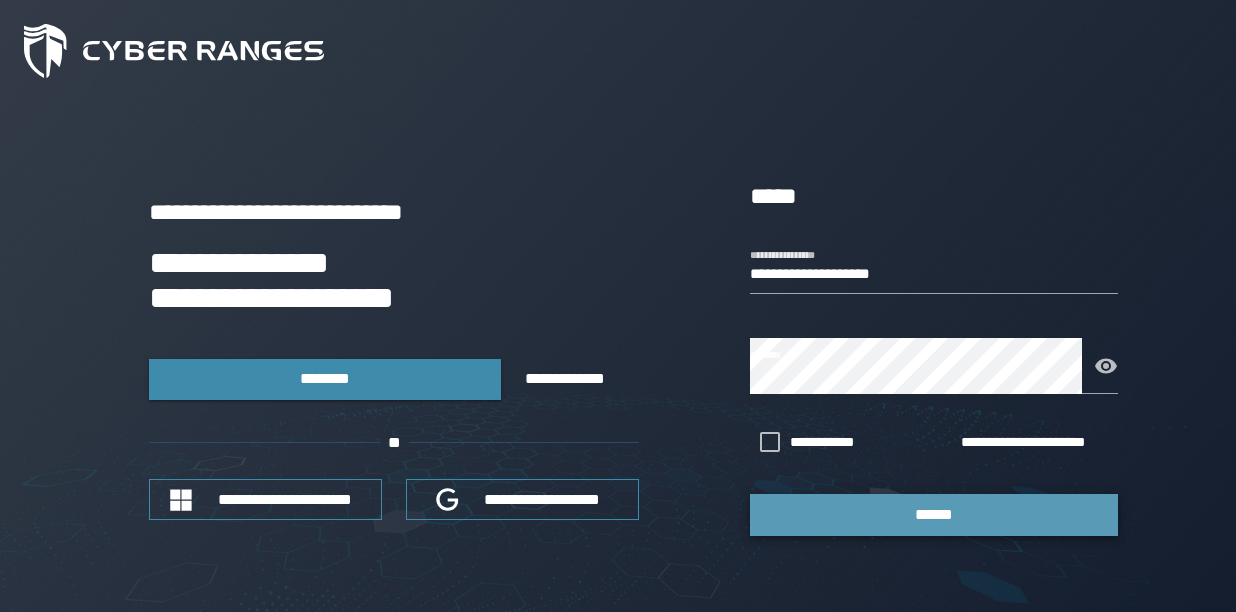 click on "******" at bounding box center (934, 514) 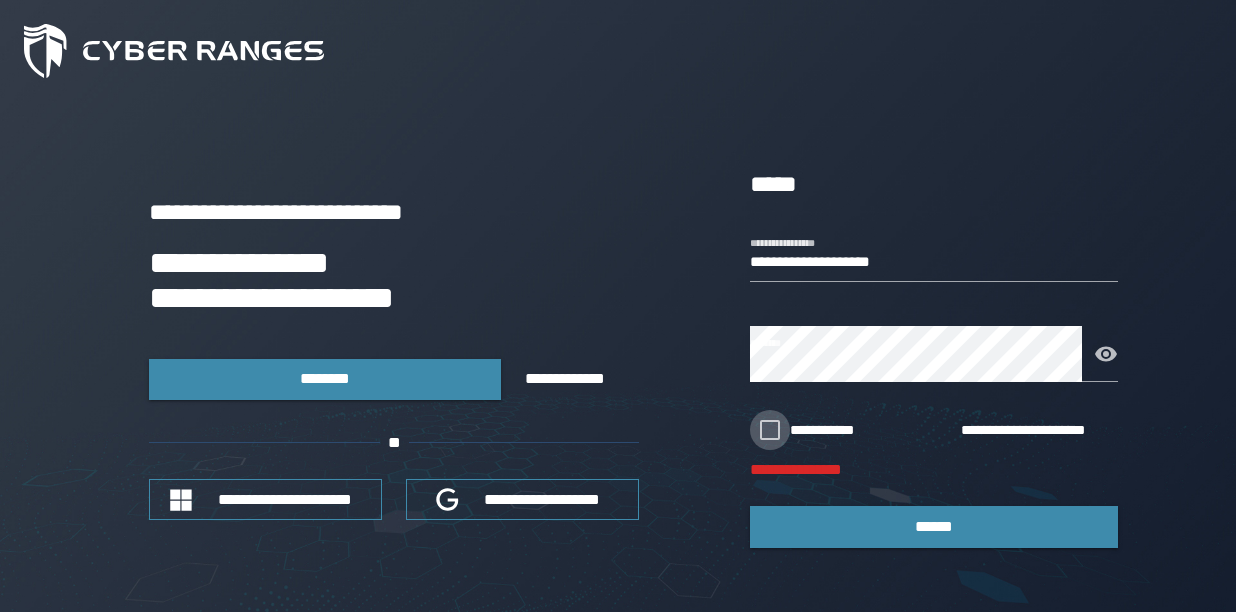 click 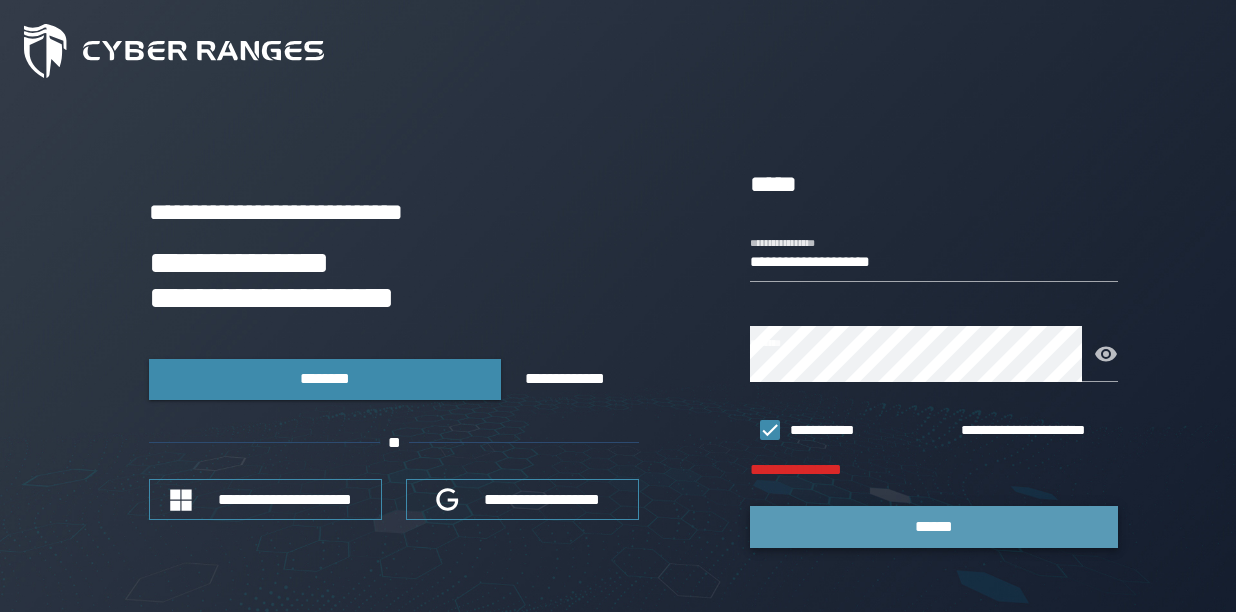 click on "******" at bounding box center (934, 526) 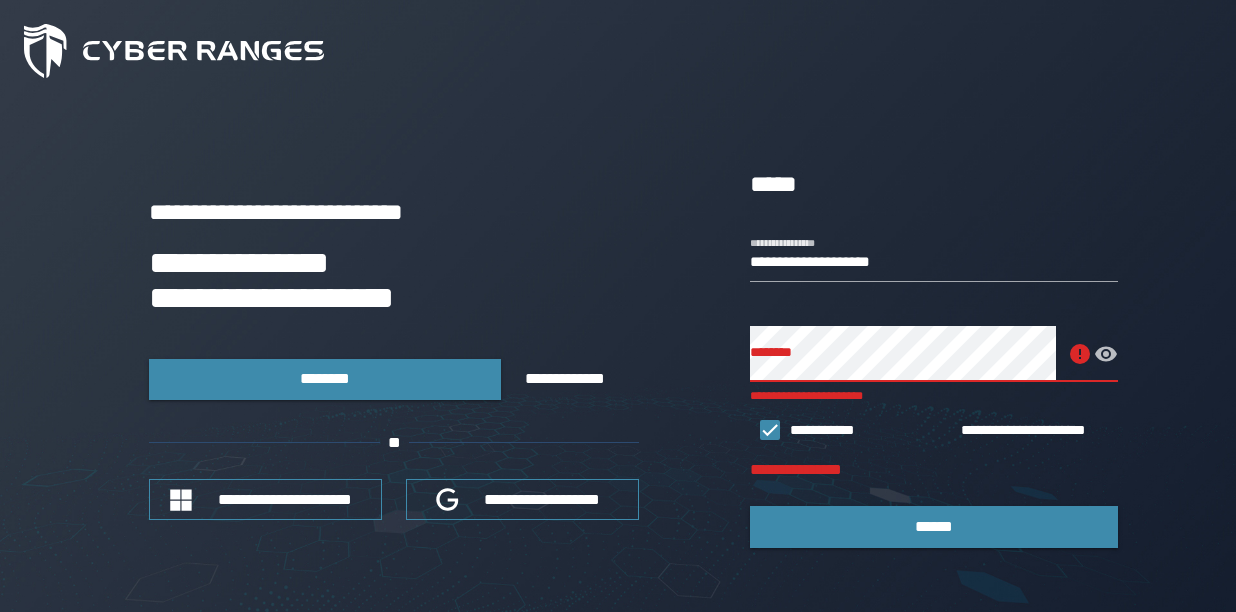 drag, startPoint x: 466, startPoint y: 430, endPoint x: 536, endPoint y: 612, distance: 194.99744 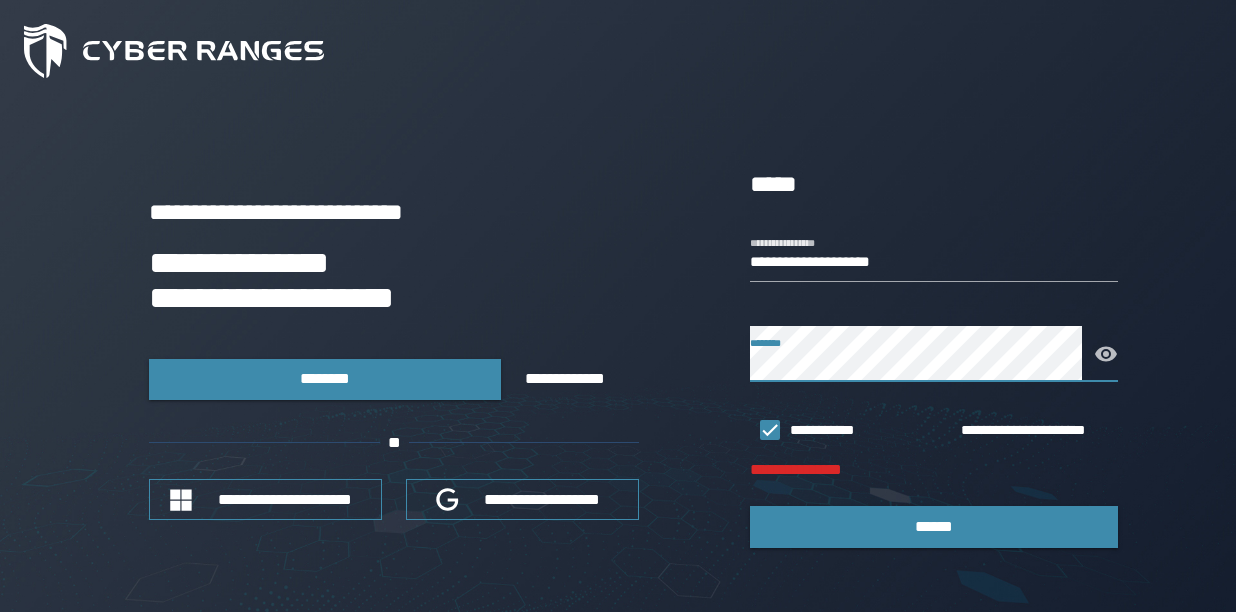 click 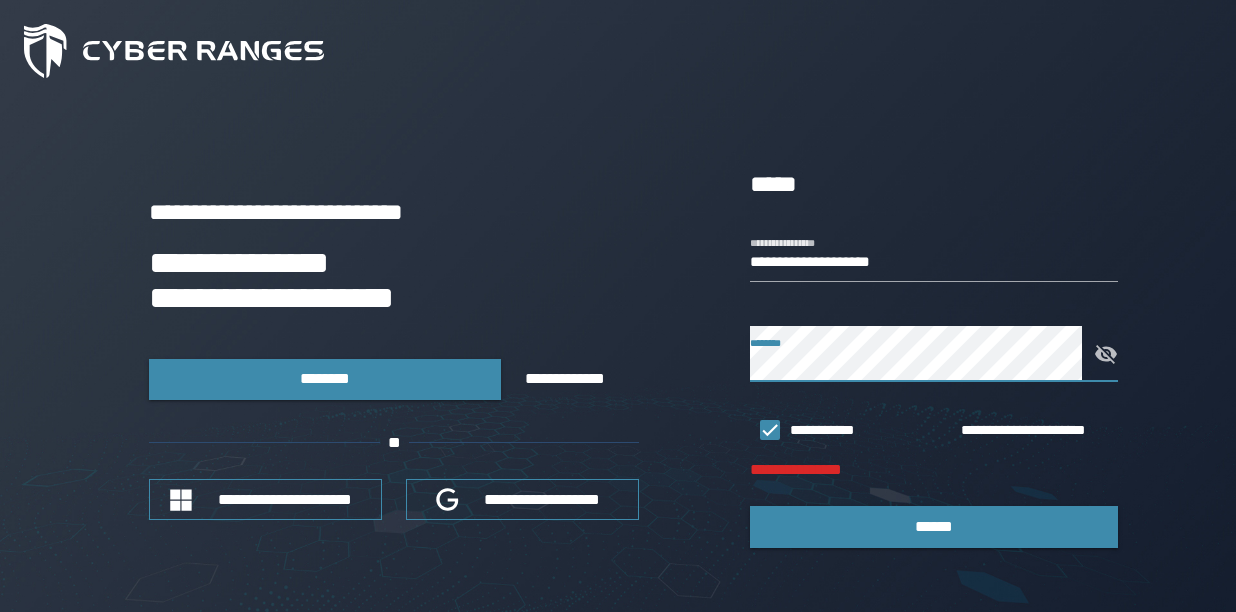 click 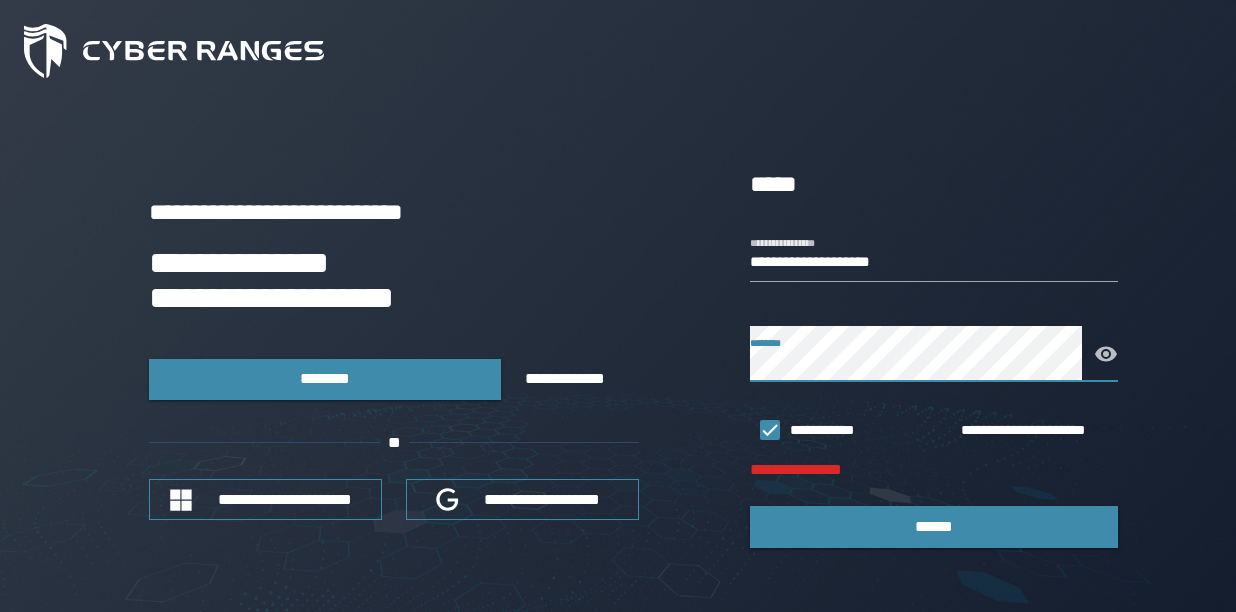 click 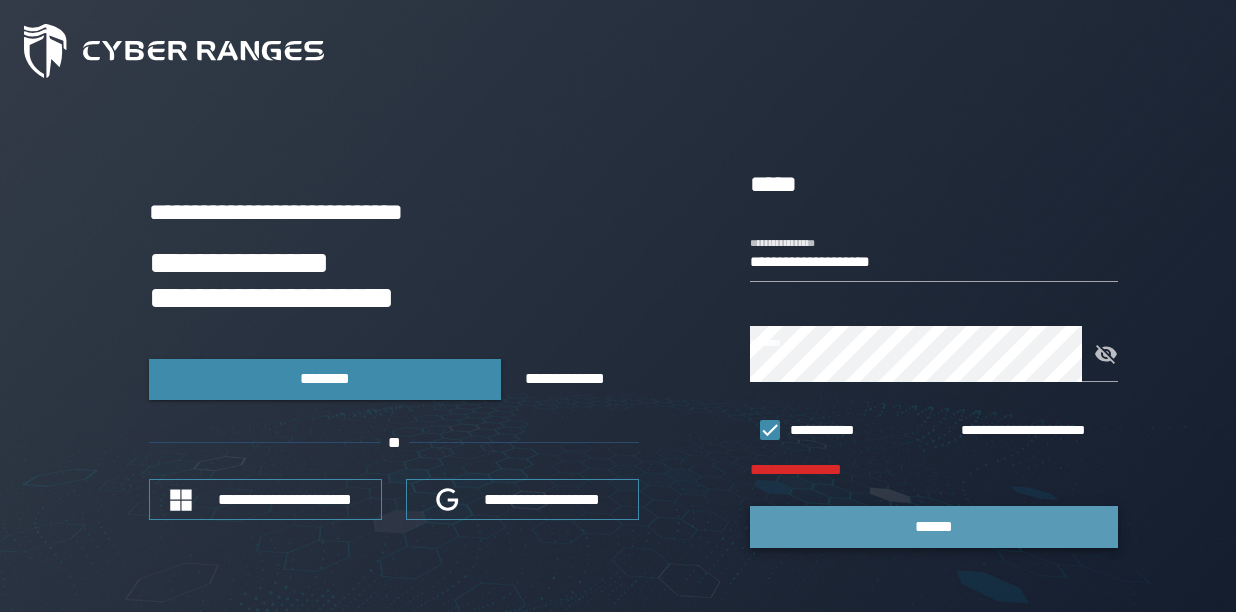 click on "******" at bounding box center (934, 526) 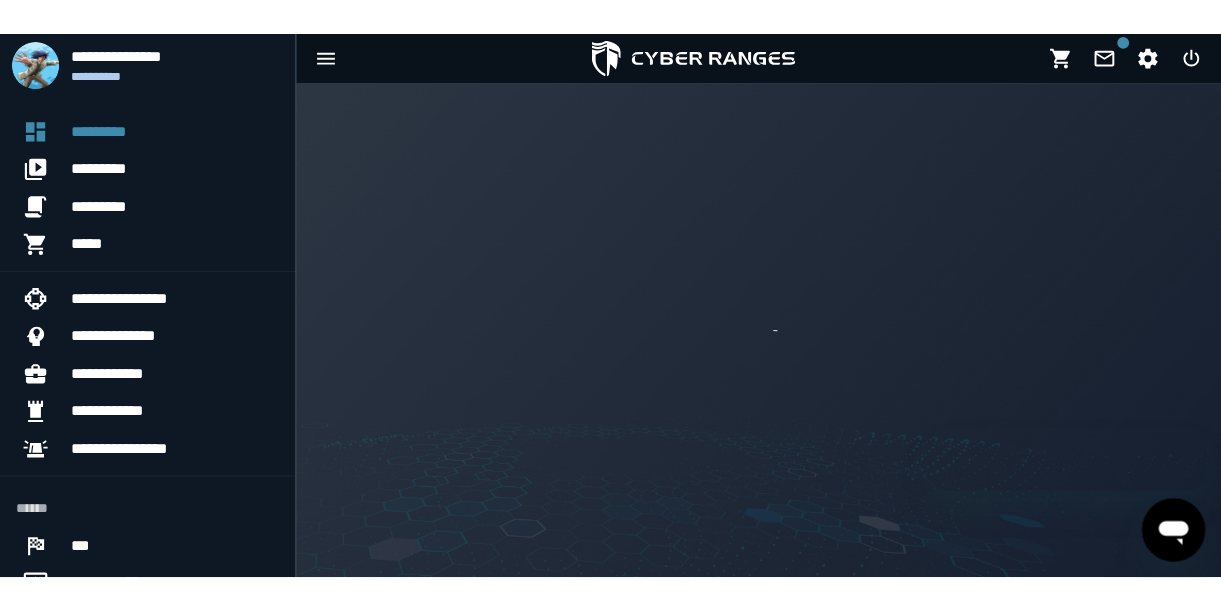 scroll, scrollTop: 0, scrollLeft: 0, axis: both 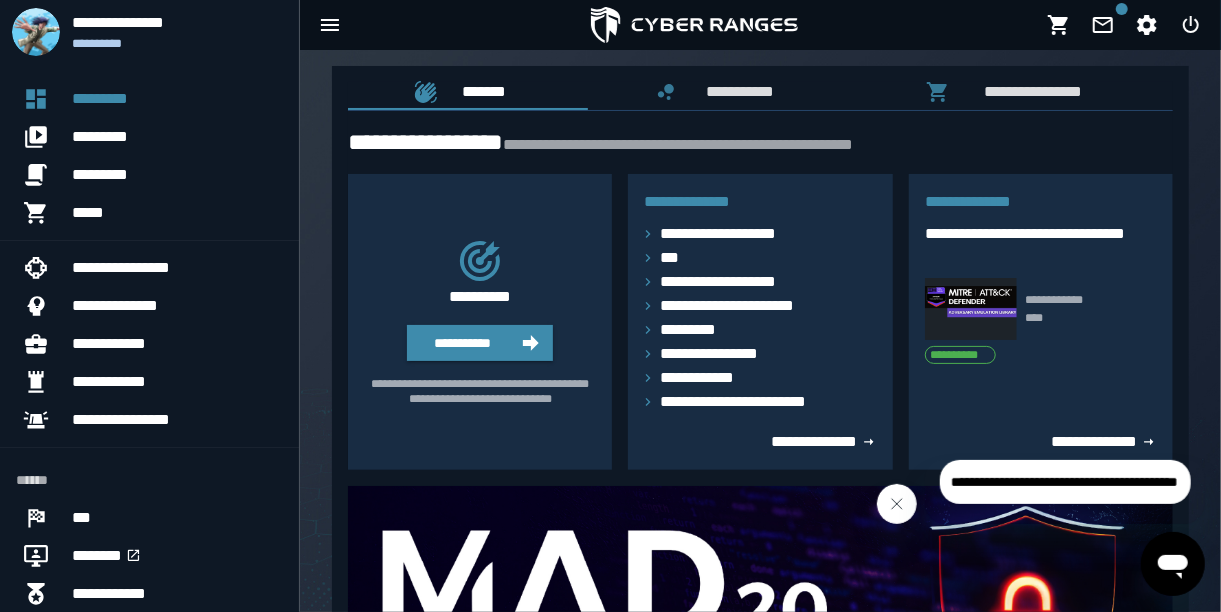 click 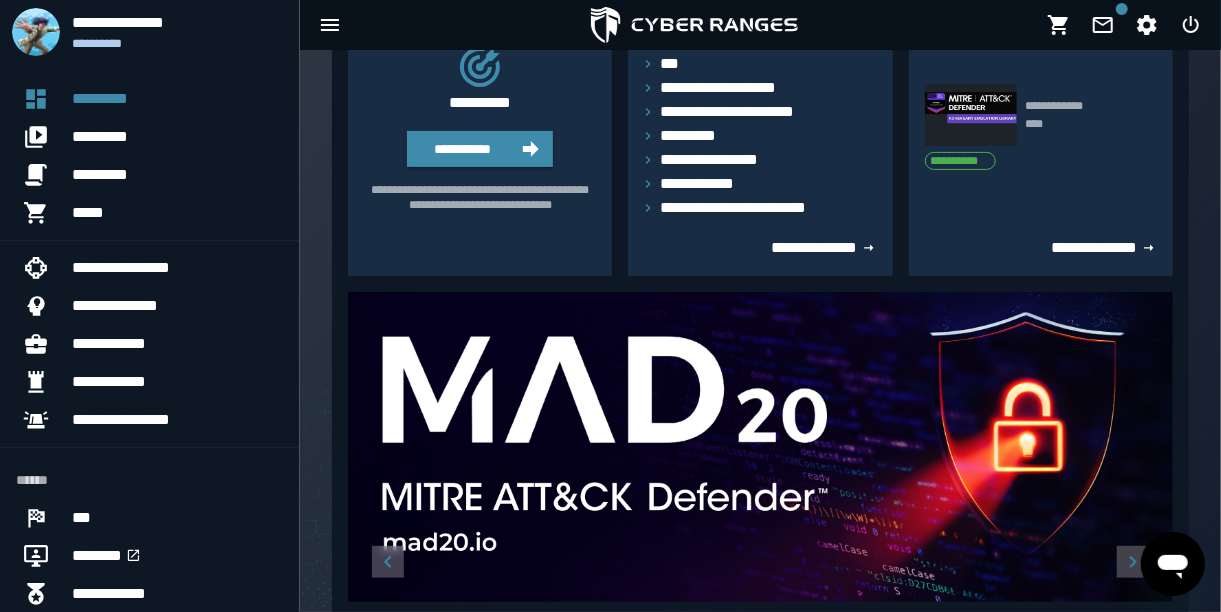 scroll, scrollTop: 165, scrollLeft: 0, axis: vertical 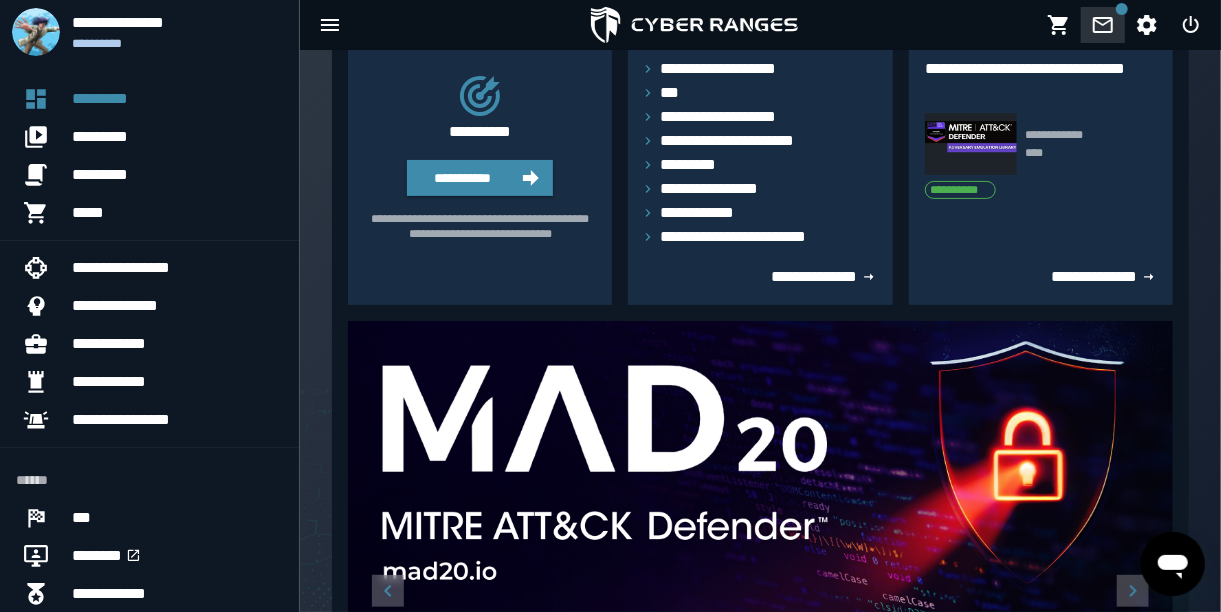 click 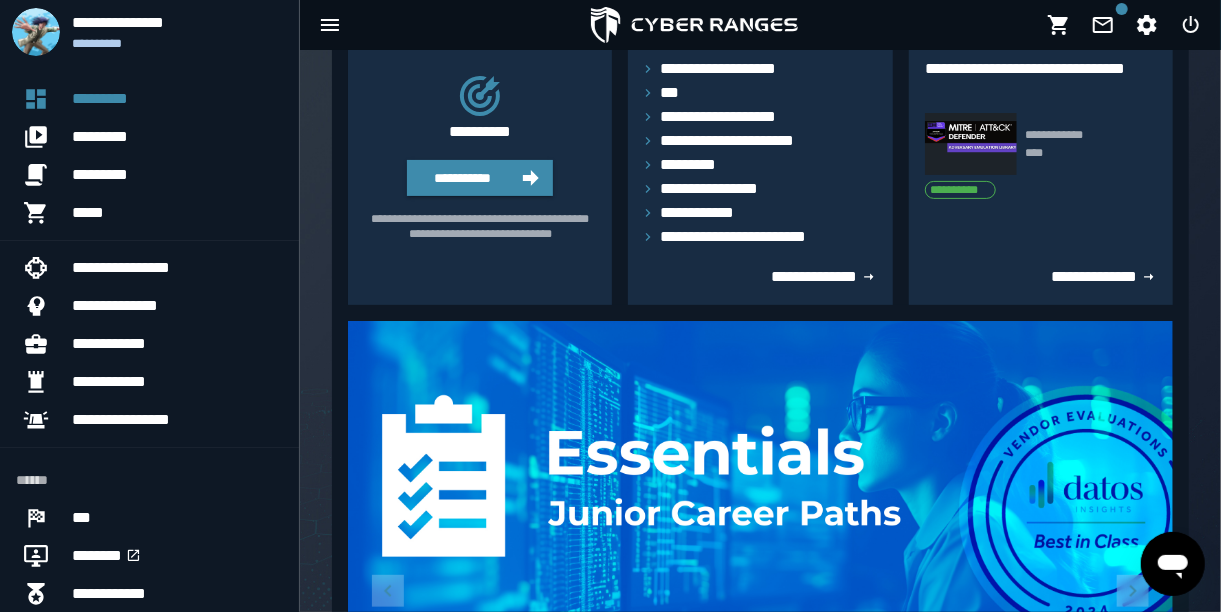 click on "[FIRST] [LAST] [STREET] [CITY], [STATE] [ZIP]" at bounding box center [760, 530] 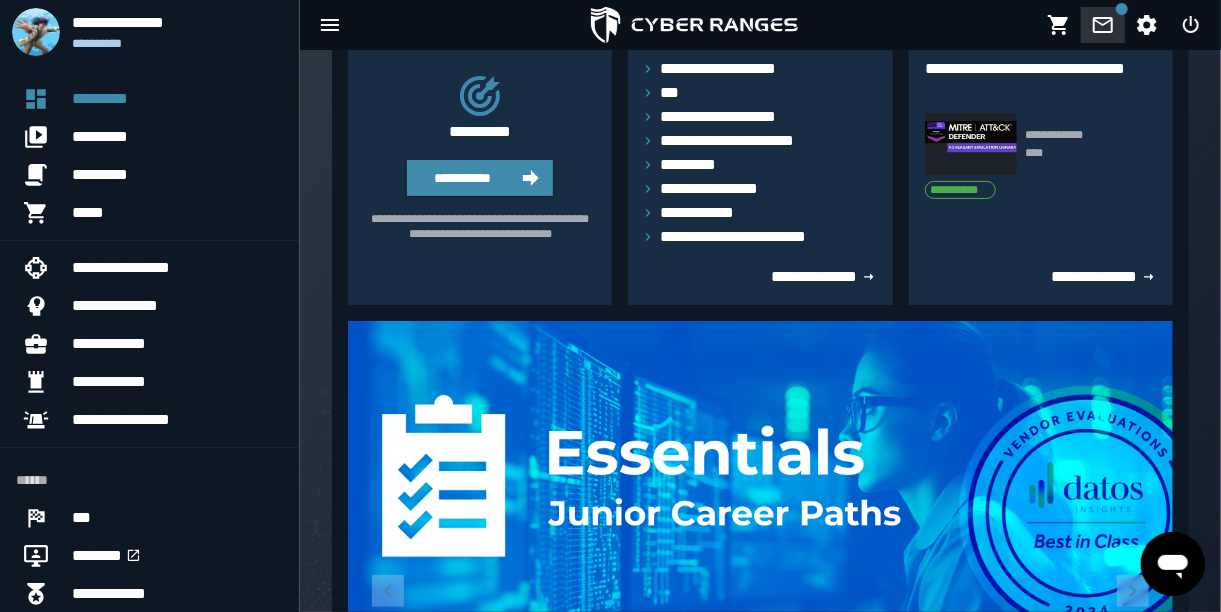 click 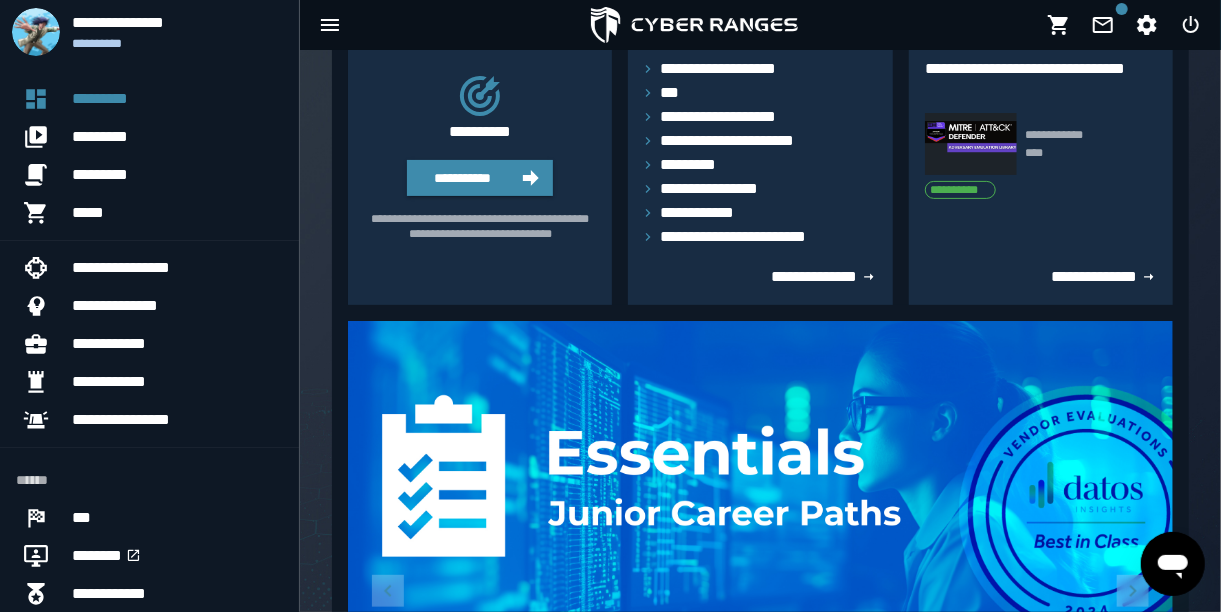 click on "[FIRST] [LAST] [STREET] [CITY], [STATE] [ZIP]" 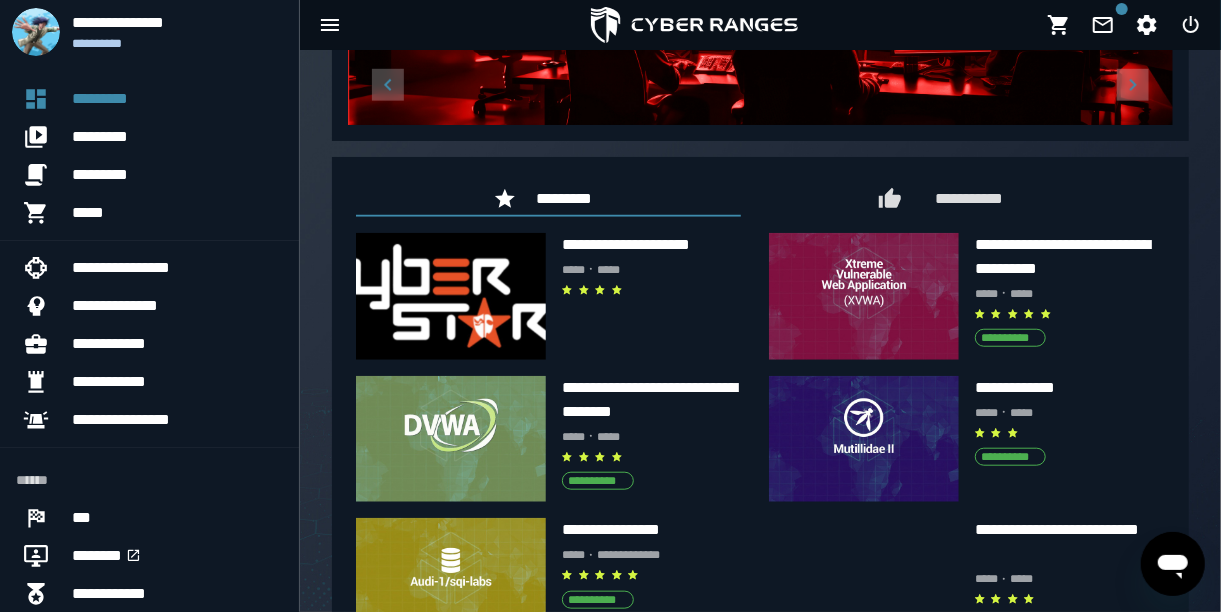 scroll, scrollTop: 744, scrollLeft: 0, axis: vertical 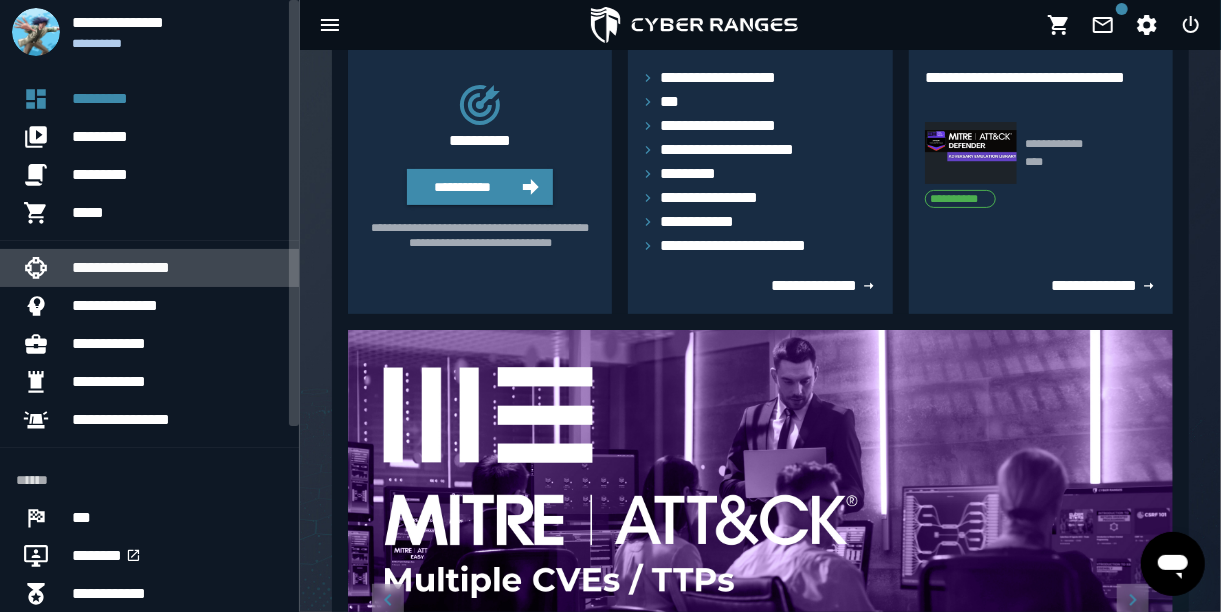 click on "**********" at bounding box center (177, 268) 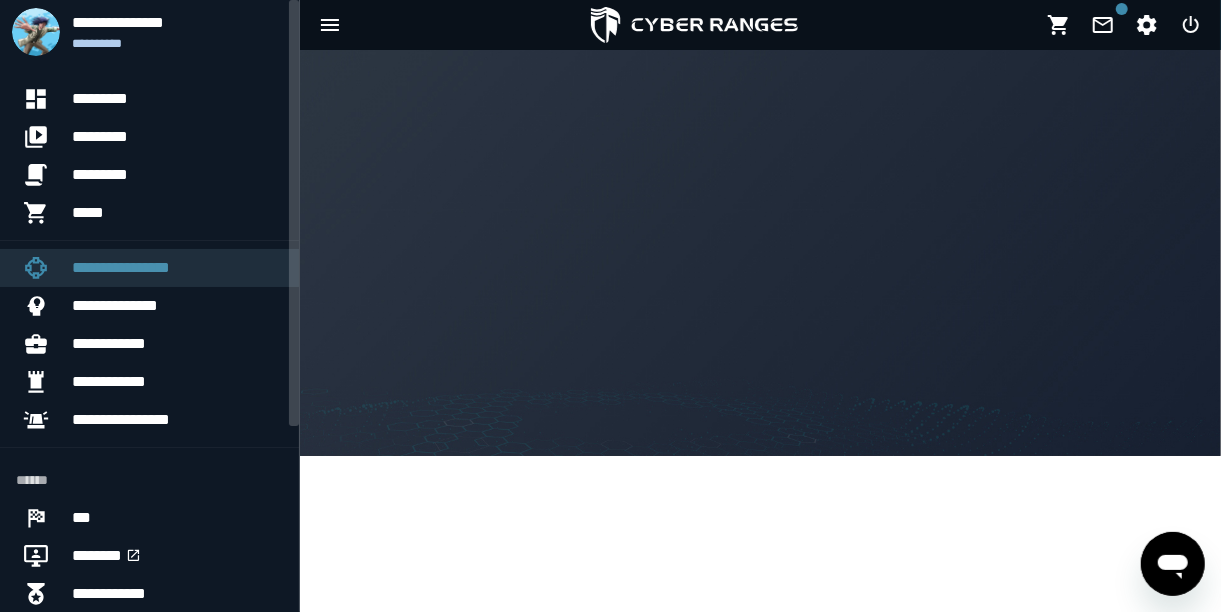 scroll, scrollTop: 0, scrollLeft: 0, axis: both 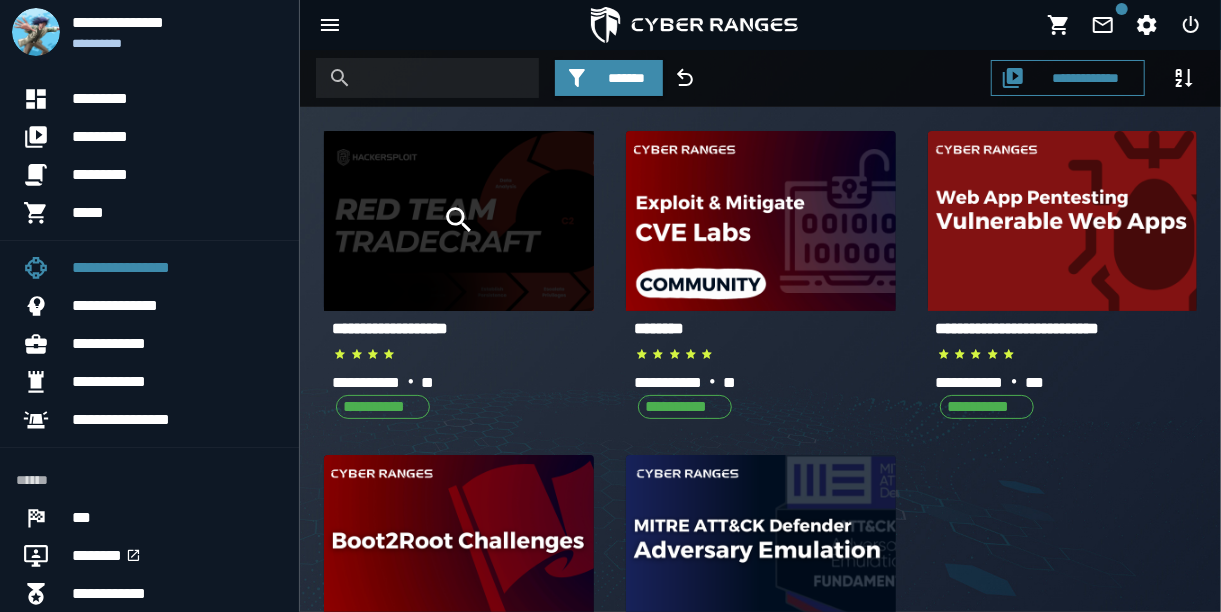 click 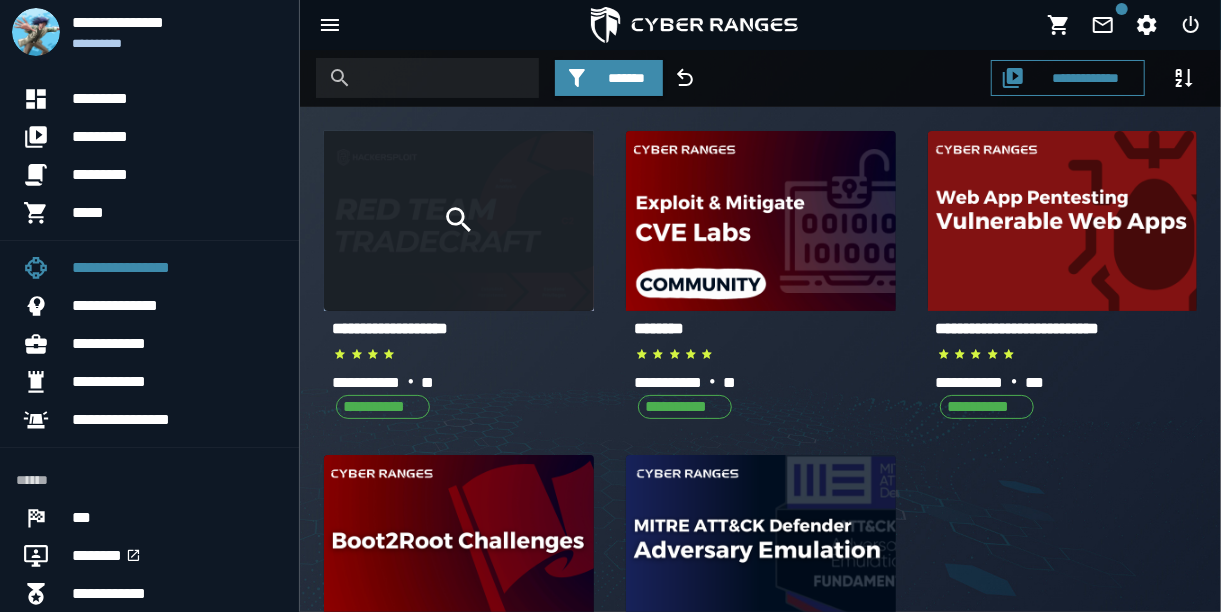 click 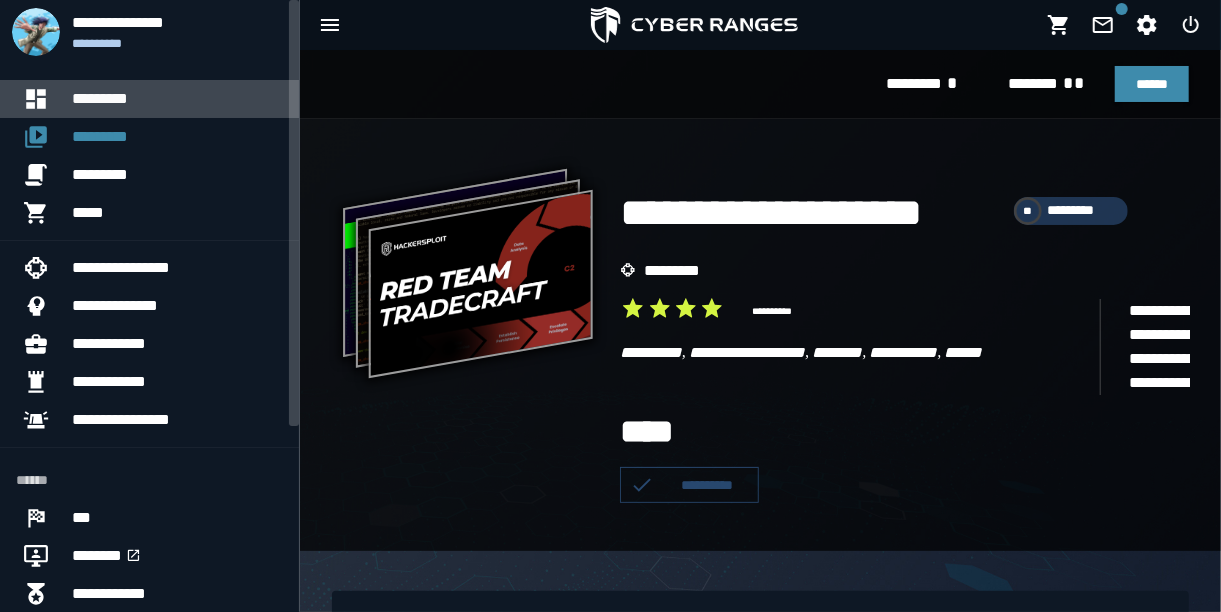 click on "*********" at bounding box center (177, 99) 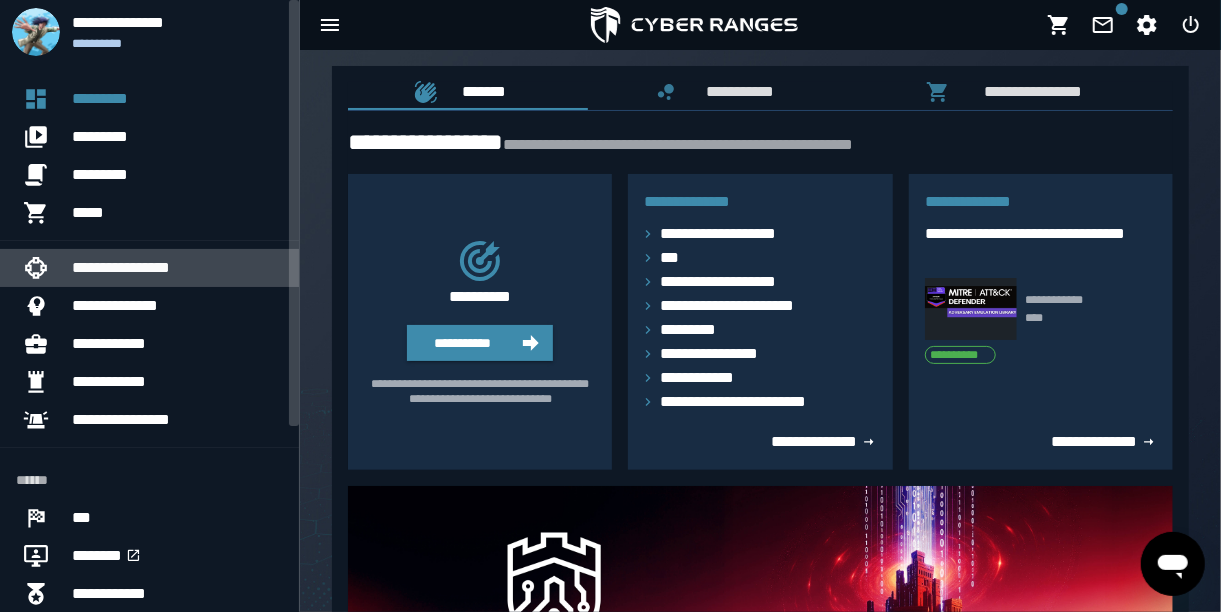 click on "**********" at bounding box center [177, 268] 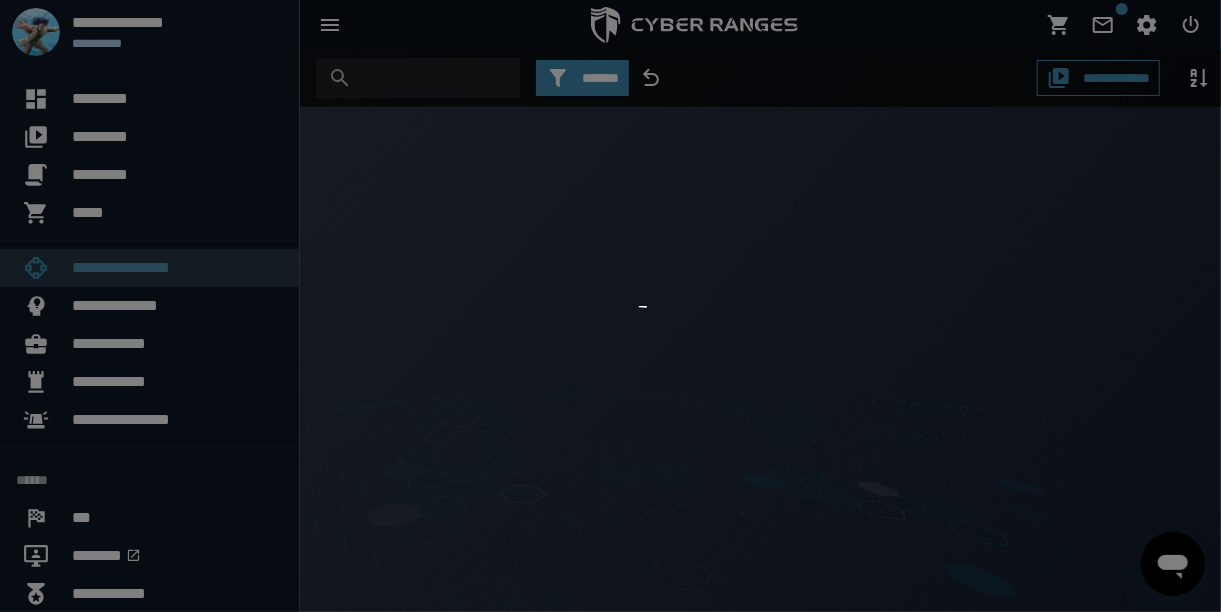 click on "[FIRST] [LAST] [STREET] [CITY], [STATE] [ZIP]" at bounding box center (618, 306) 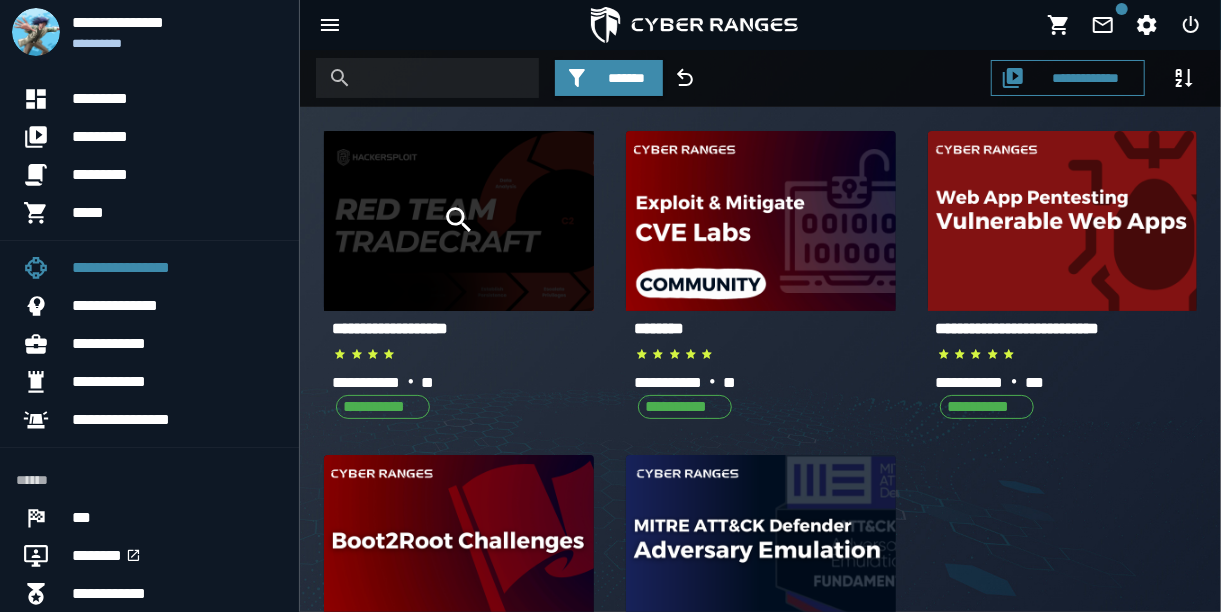 click 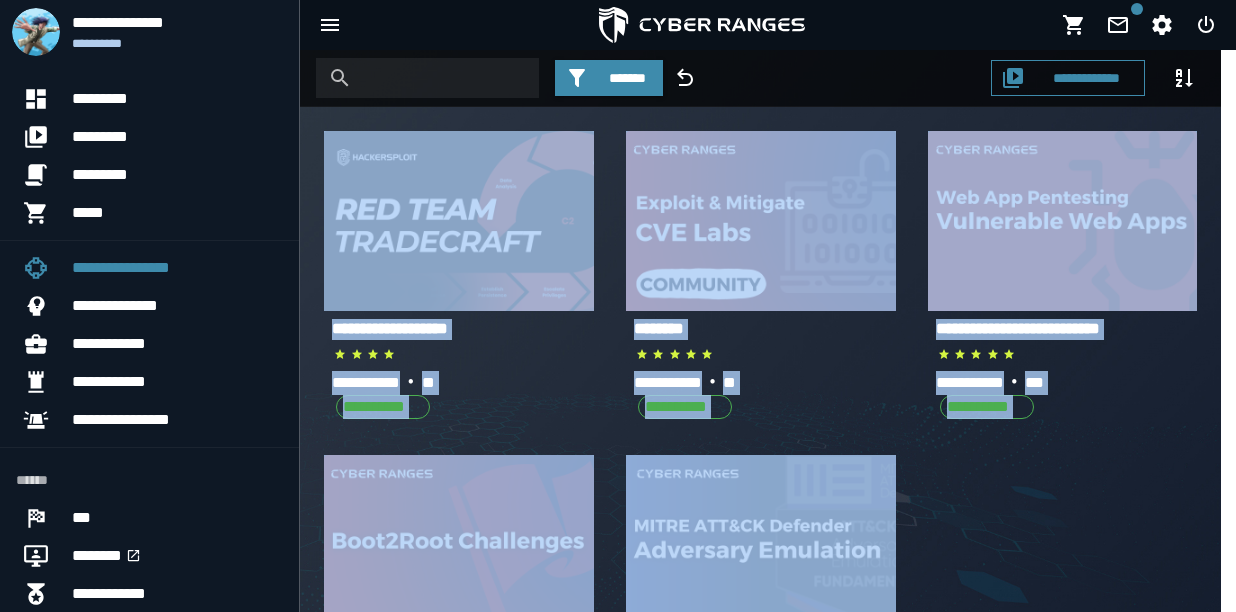 click on "[FIRST] [LAST] [STREET] [CITY], [STATE] [ZIP]" 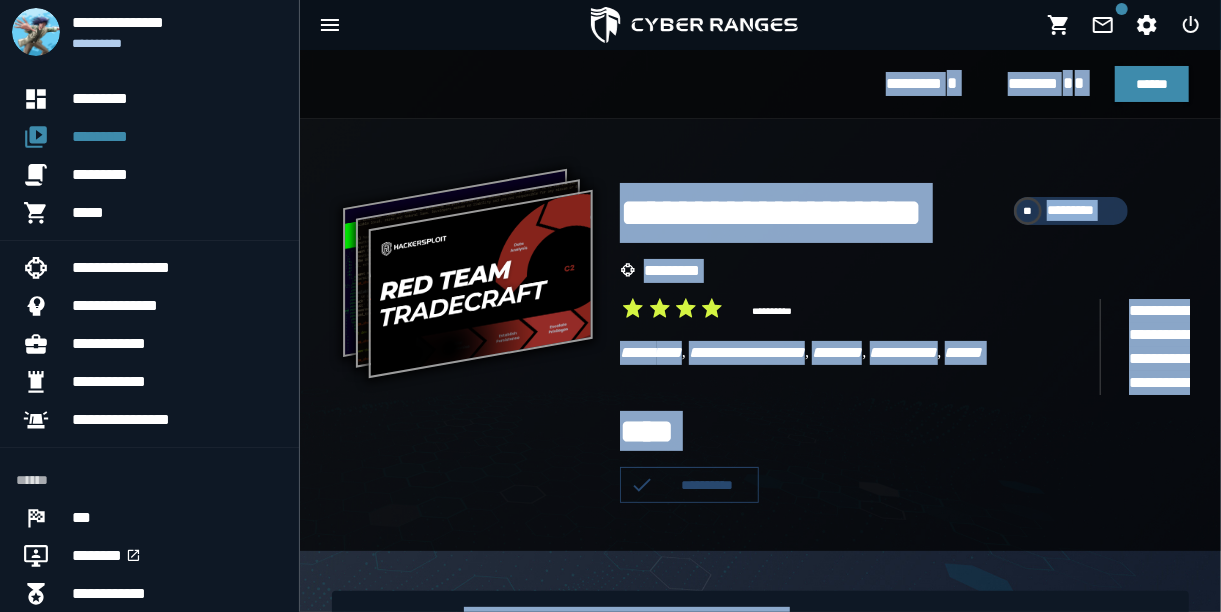 click on "****" 